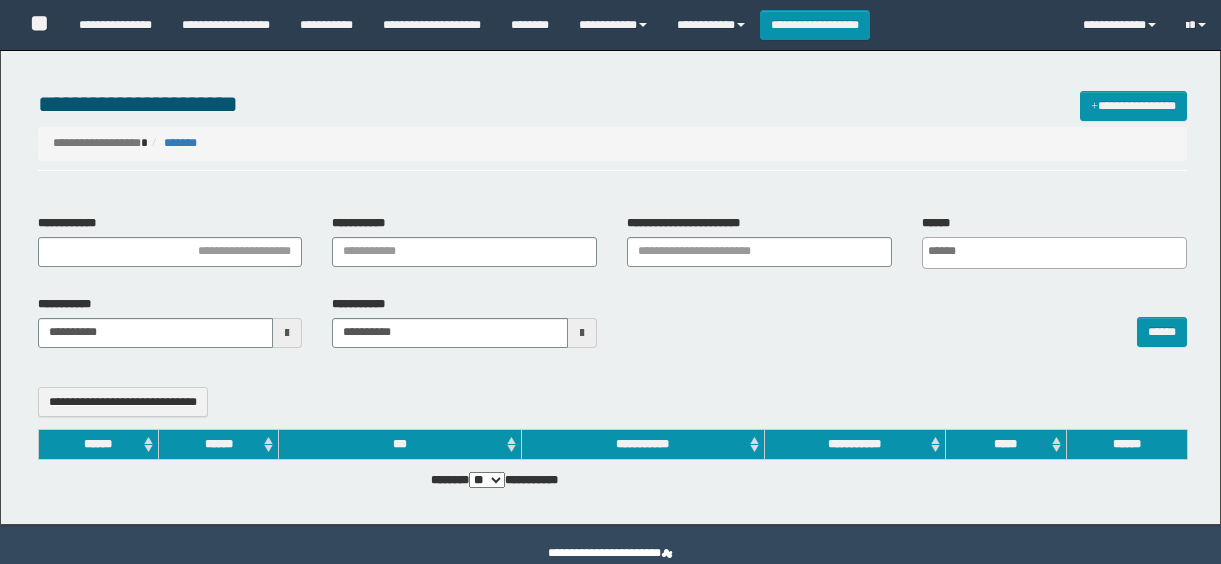 select 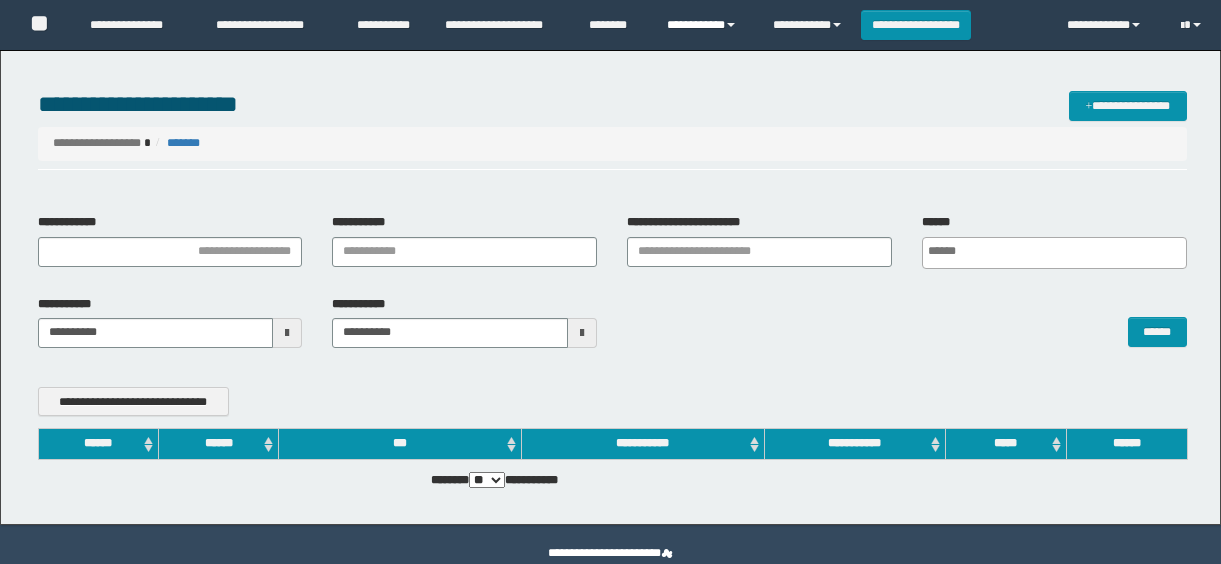 scroll, scrollTop: 0, scrollLeft: 0, axis: both 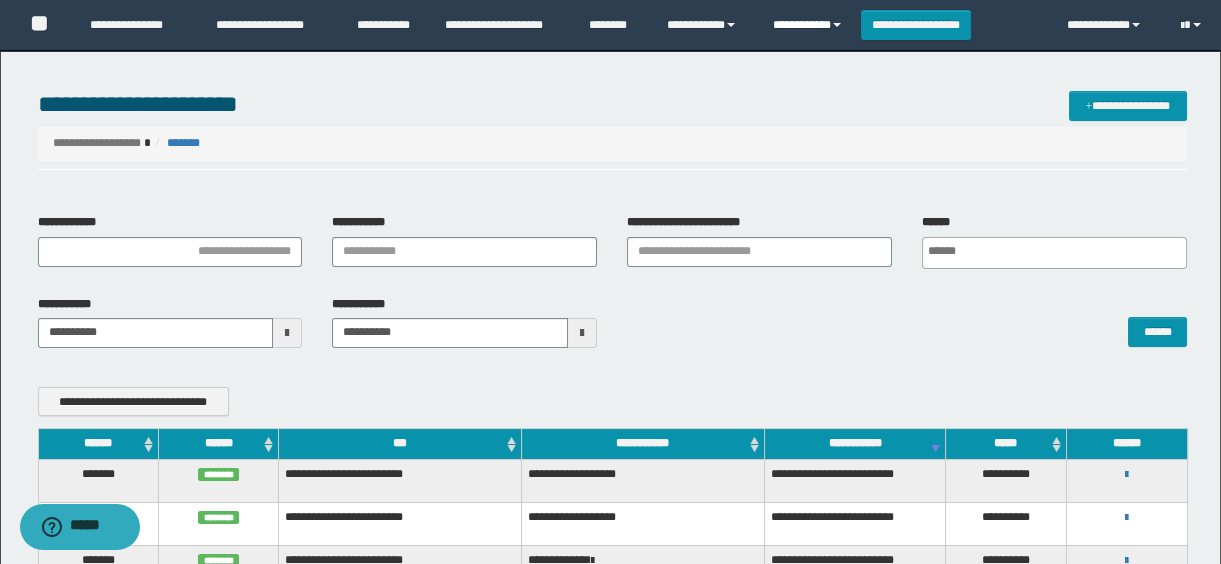 click on "**********" at bounding box center (809, 25) 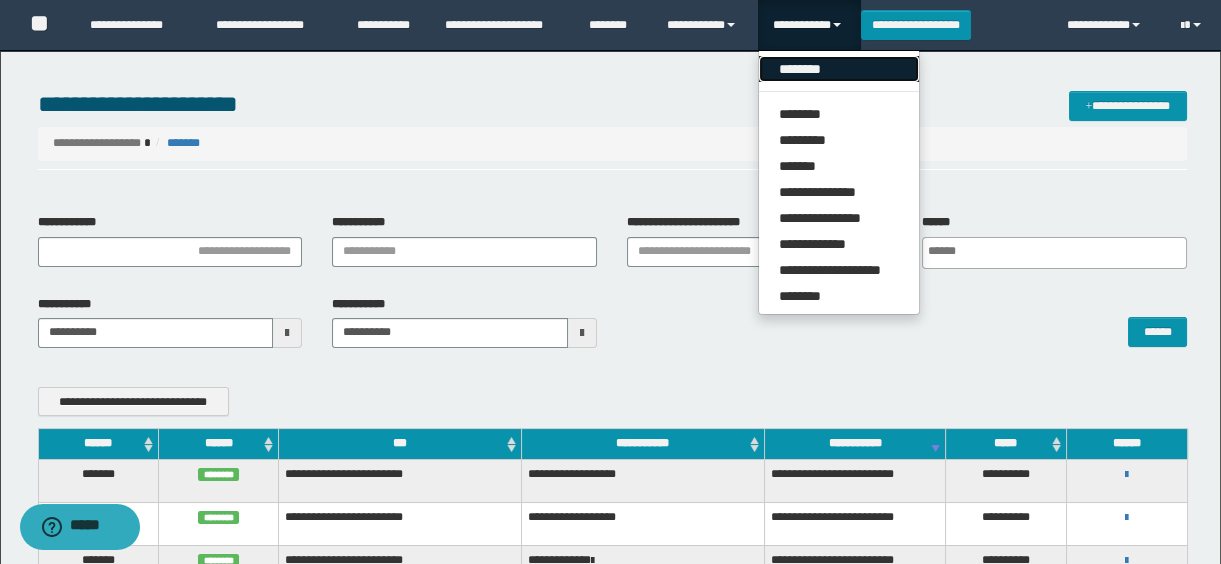 click on "********" at bounding box center [839, 69] 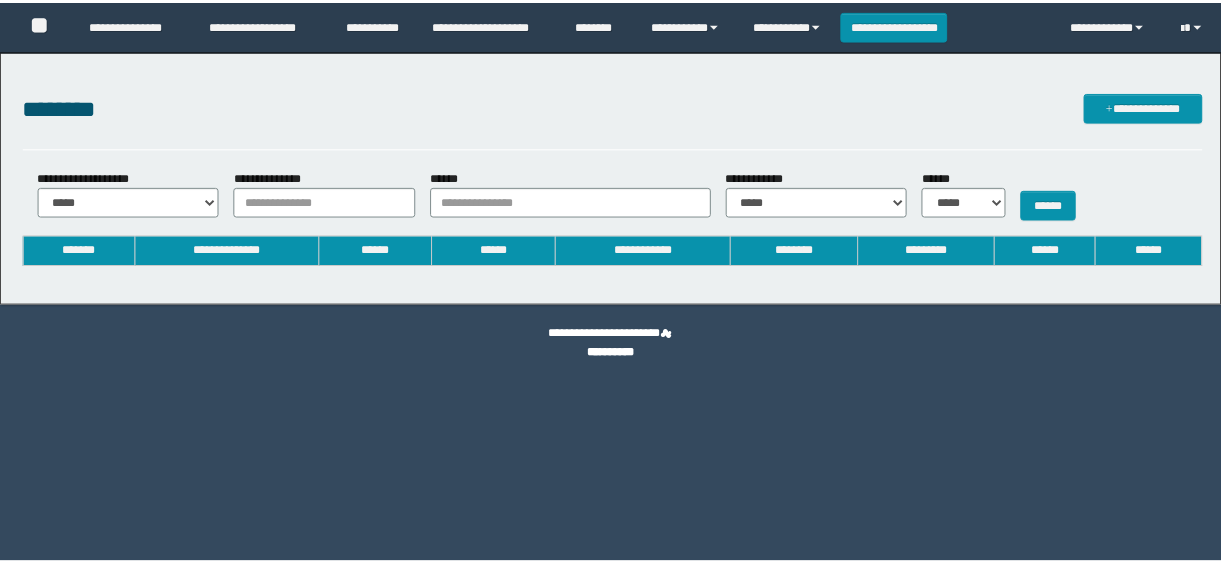 scroll, scrollTop: 0, scrollLeft: 0, axis: both 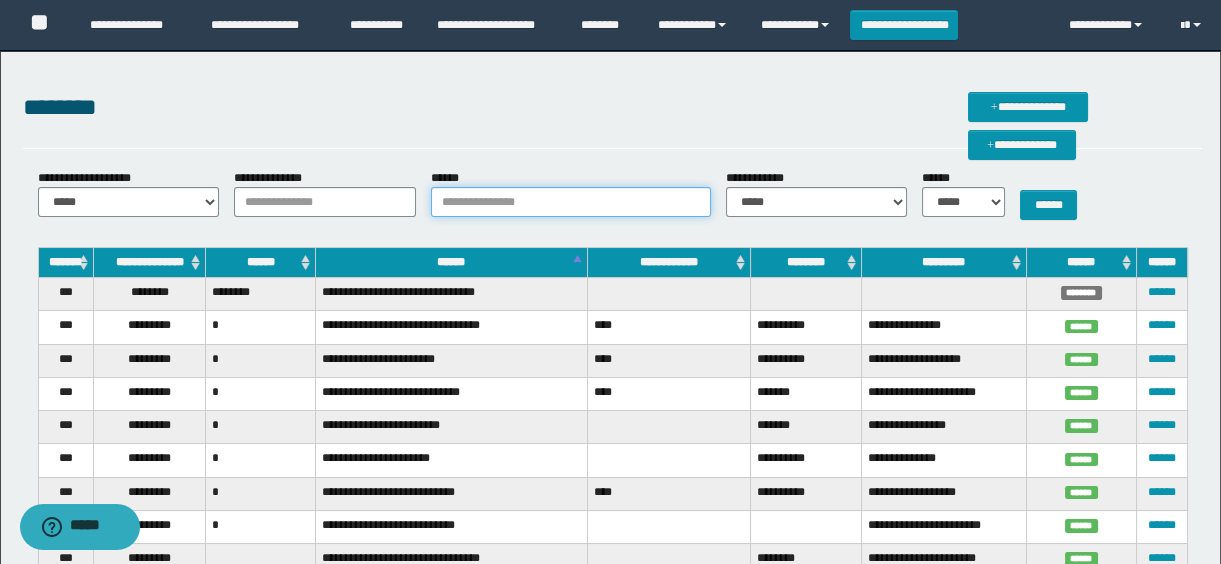 click on "******" at bounding box center (571, 202) 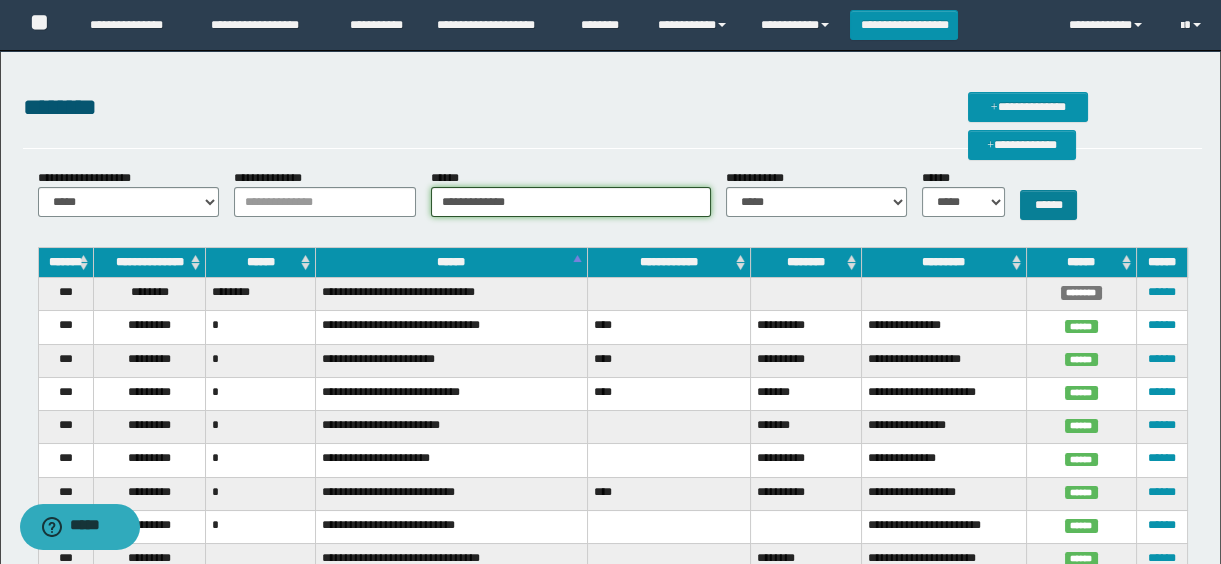 type on "**********" 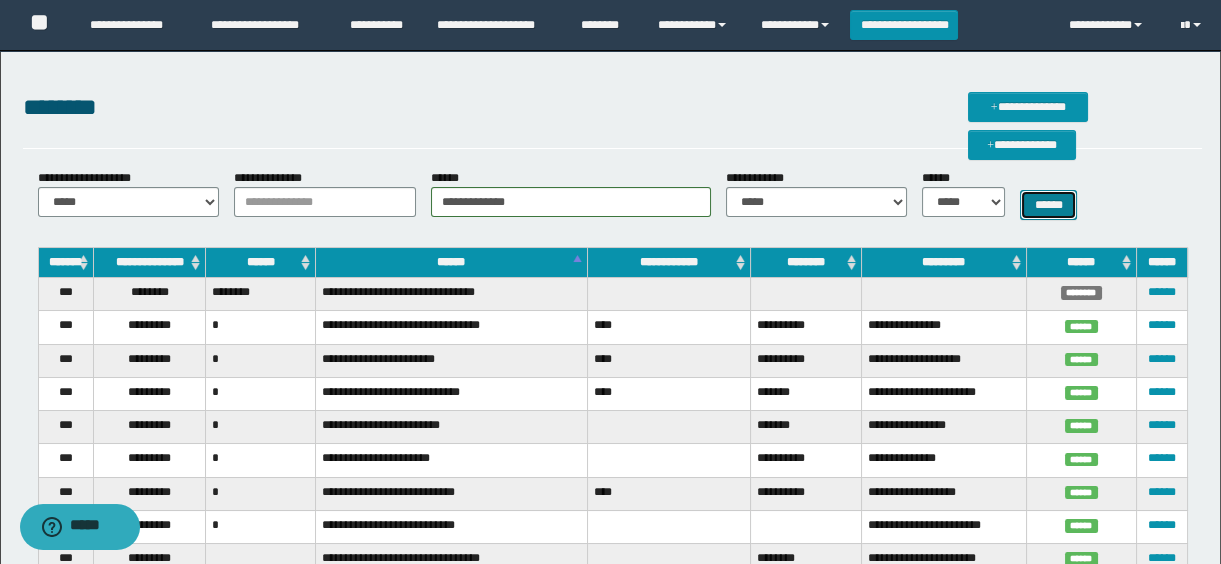 click on "******" at bounding box center (1048, 205) 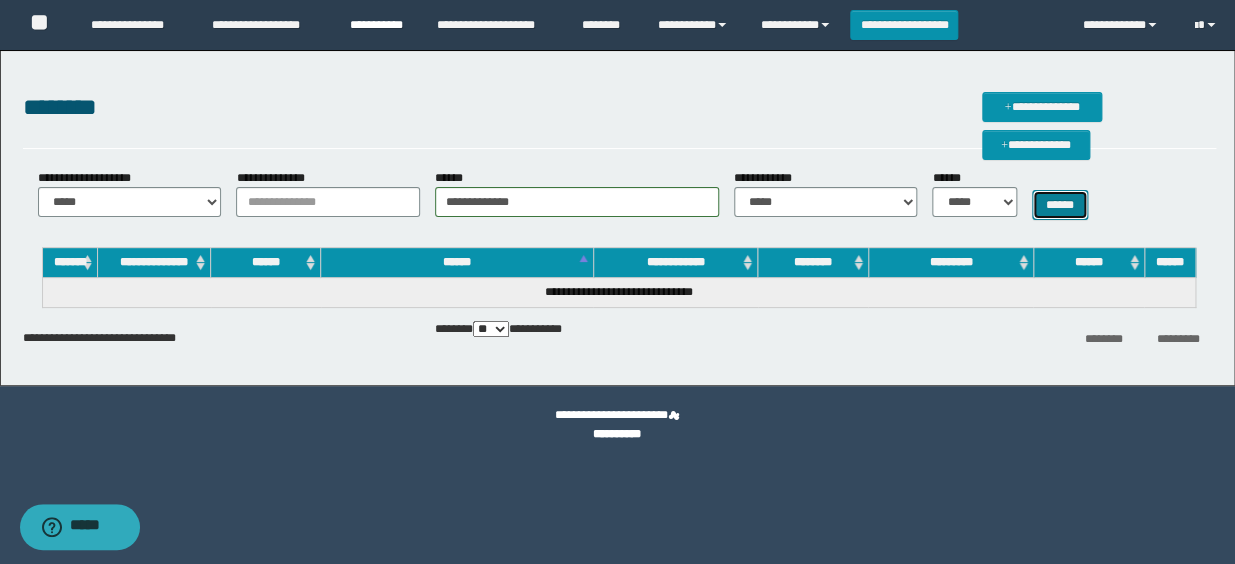type 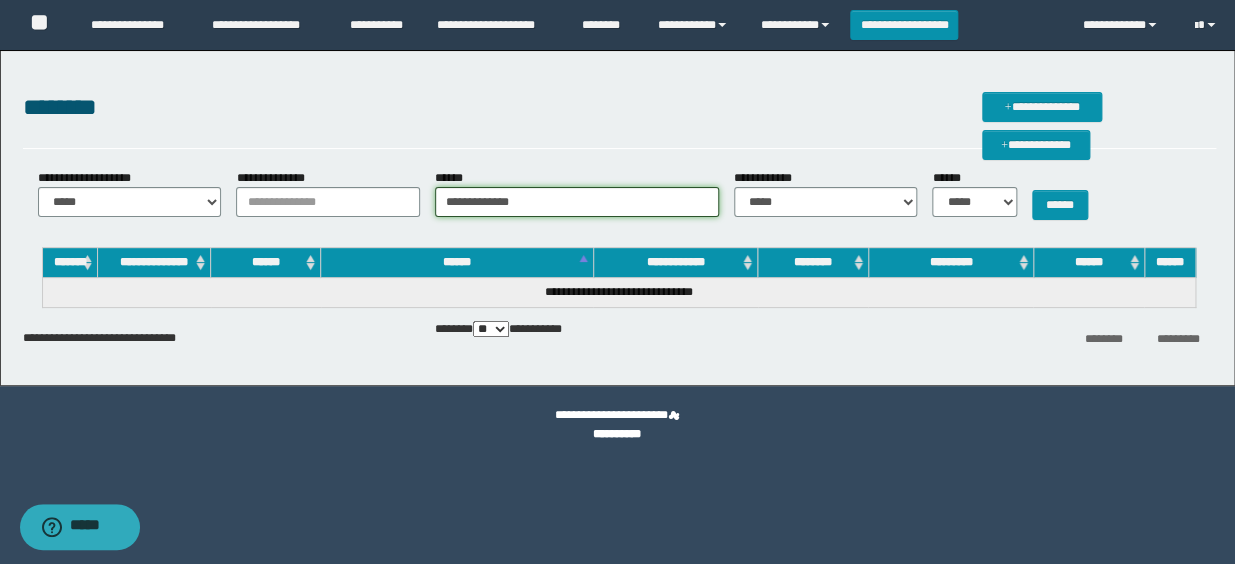 click on "**********" at bounding box center [576, 202] 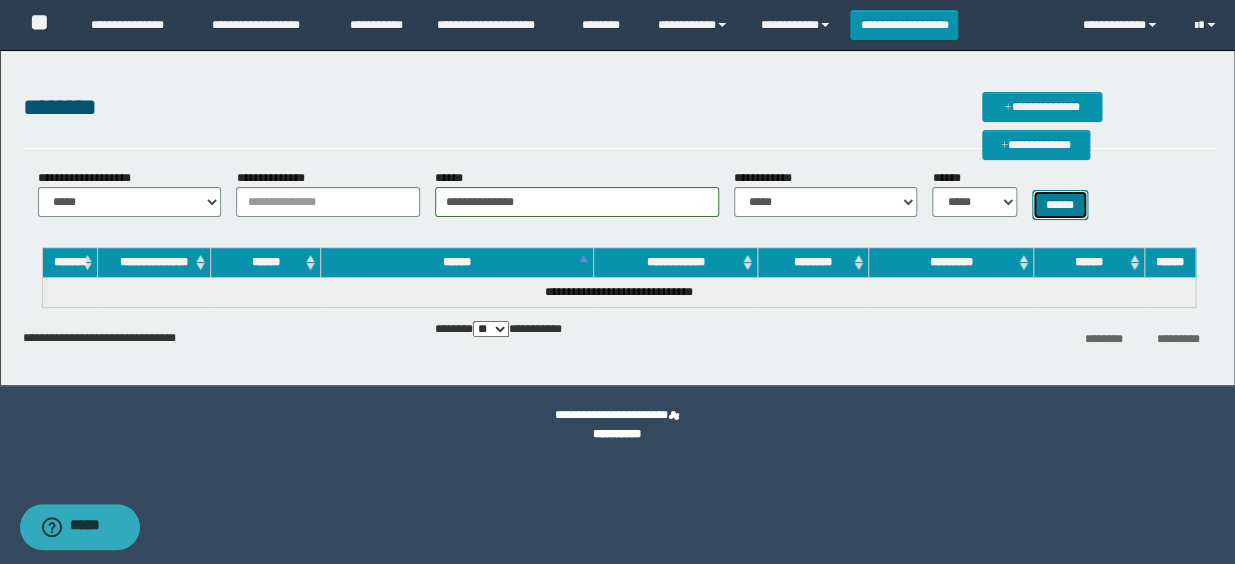 click on "******" at bounding box center (1060, 205) 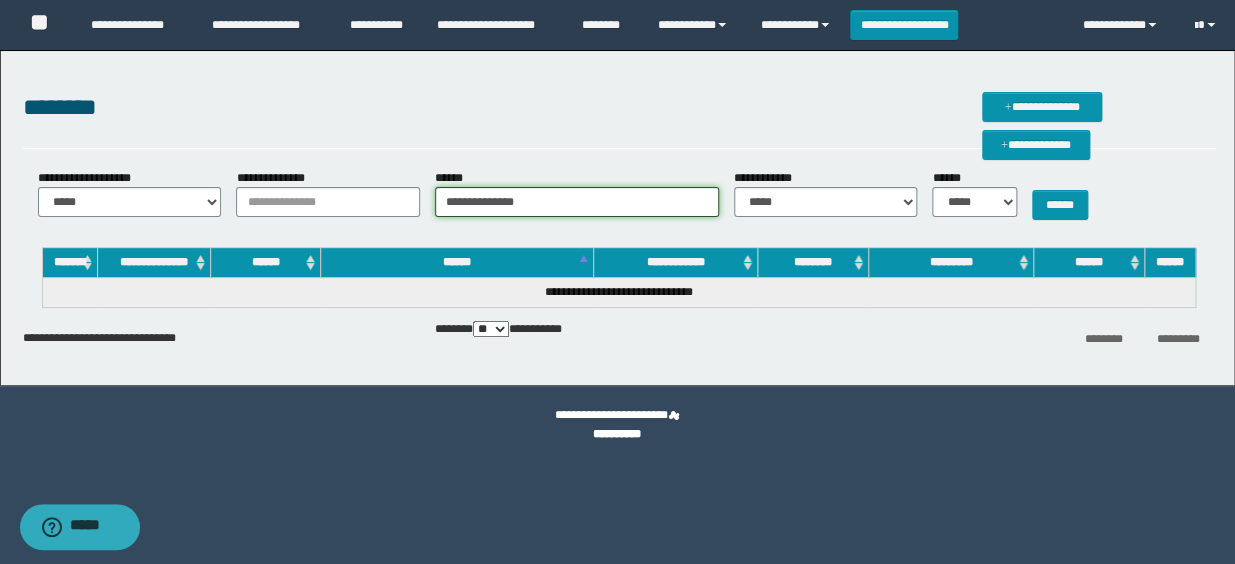 click on "**********" at bounding box center [576, 202] 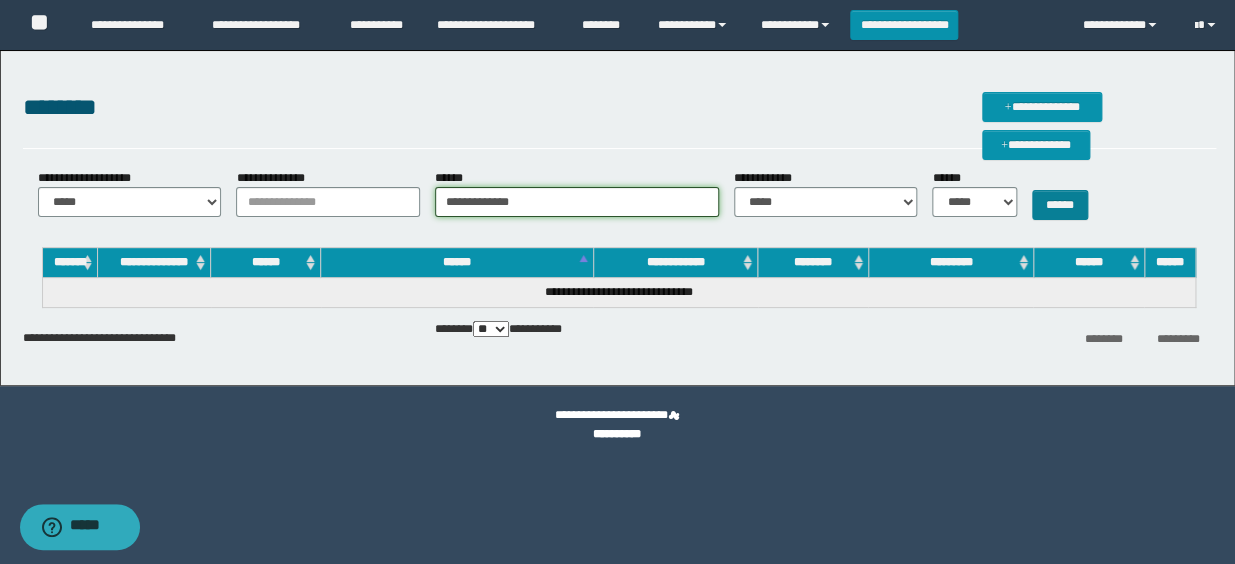 type on "**********" 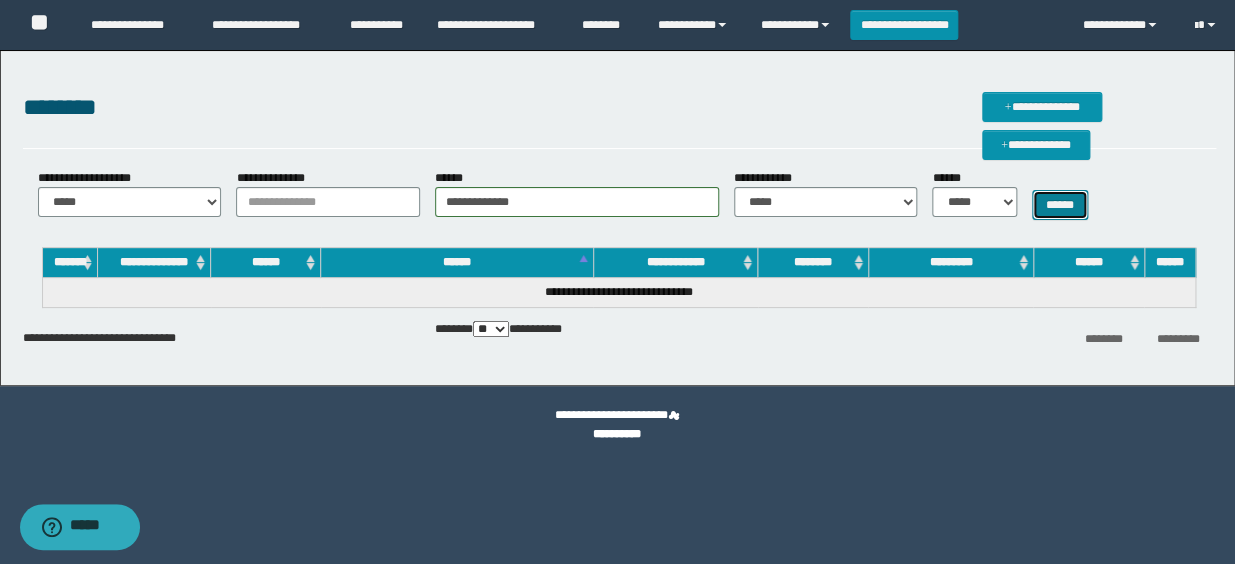 click on "******" at bounding box center [1060, 205] 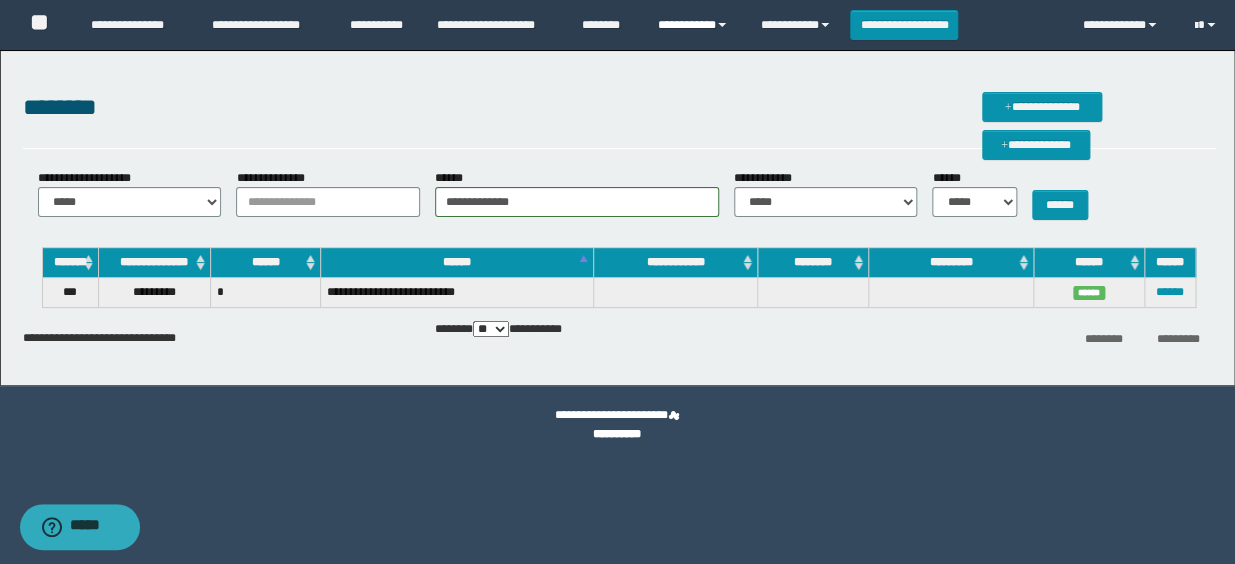 click on "**********" at bounding box center (694, 25) 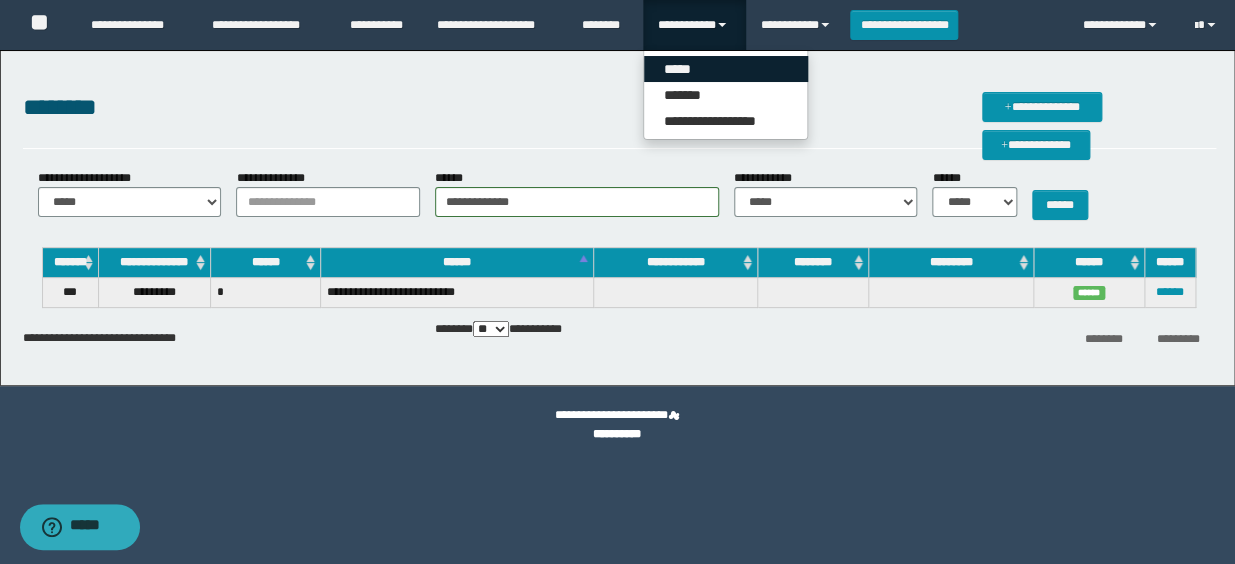 click on "*****" at bounding box center (726, 69) 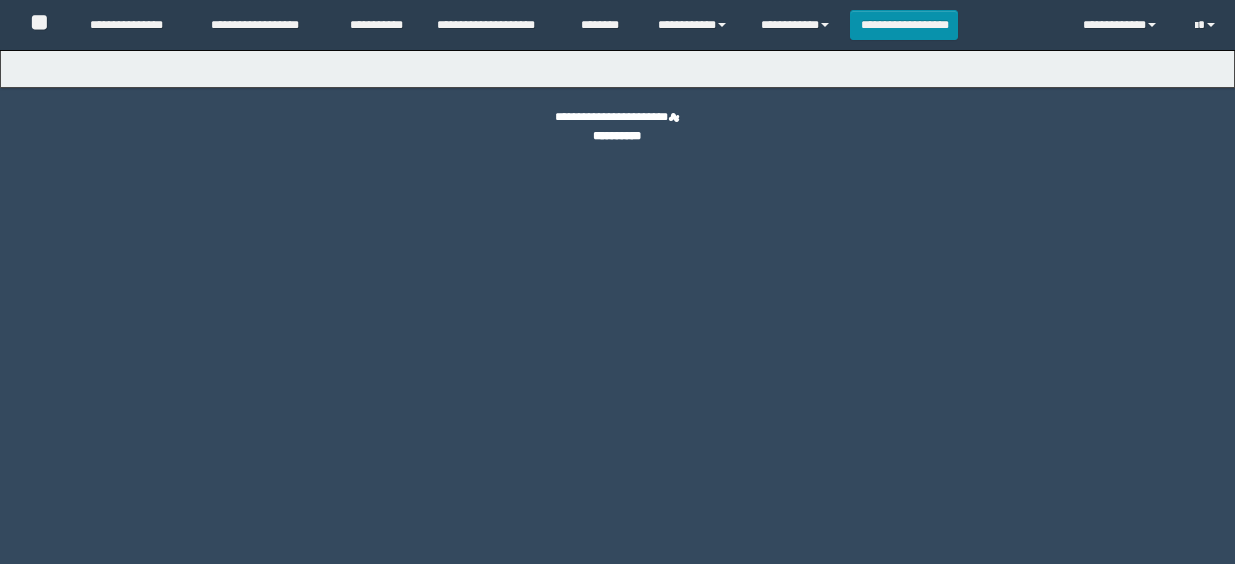 scroll, scrollTop: 0, scrollLeft: 0, axis: both 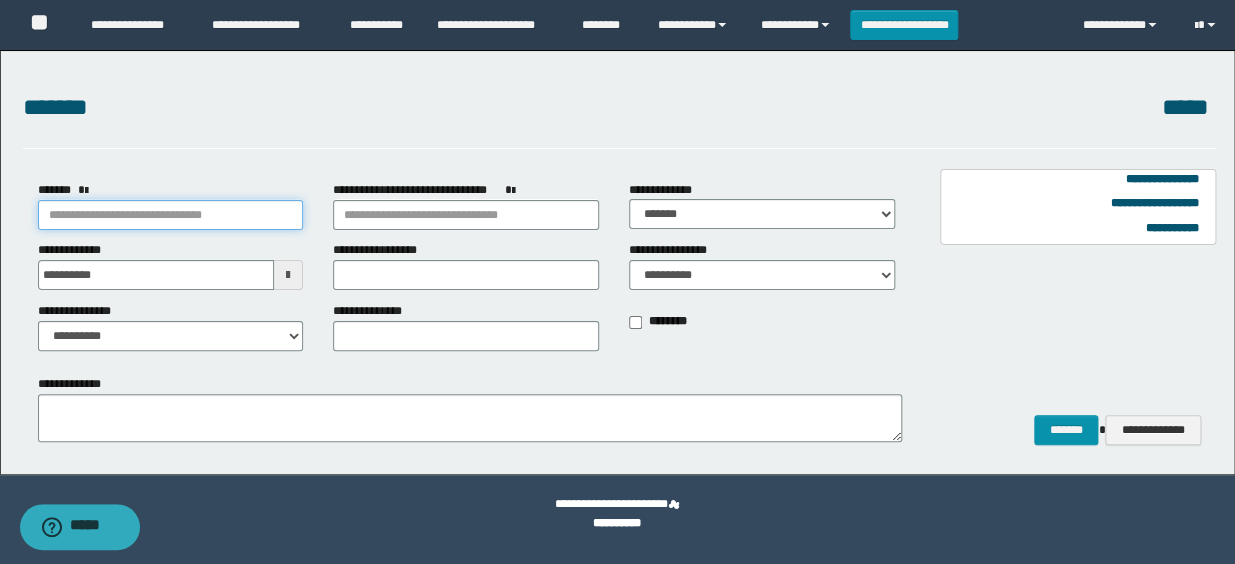 click on "*******" at bounding box center (171, 215) 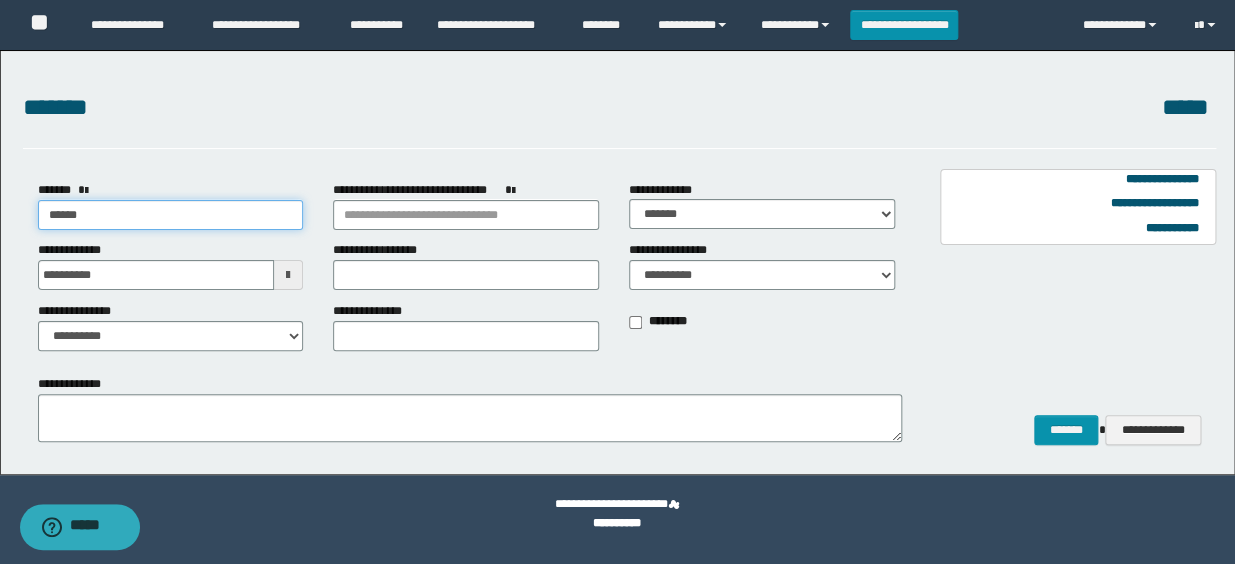 type on "*******" 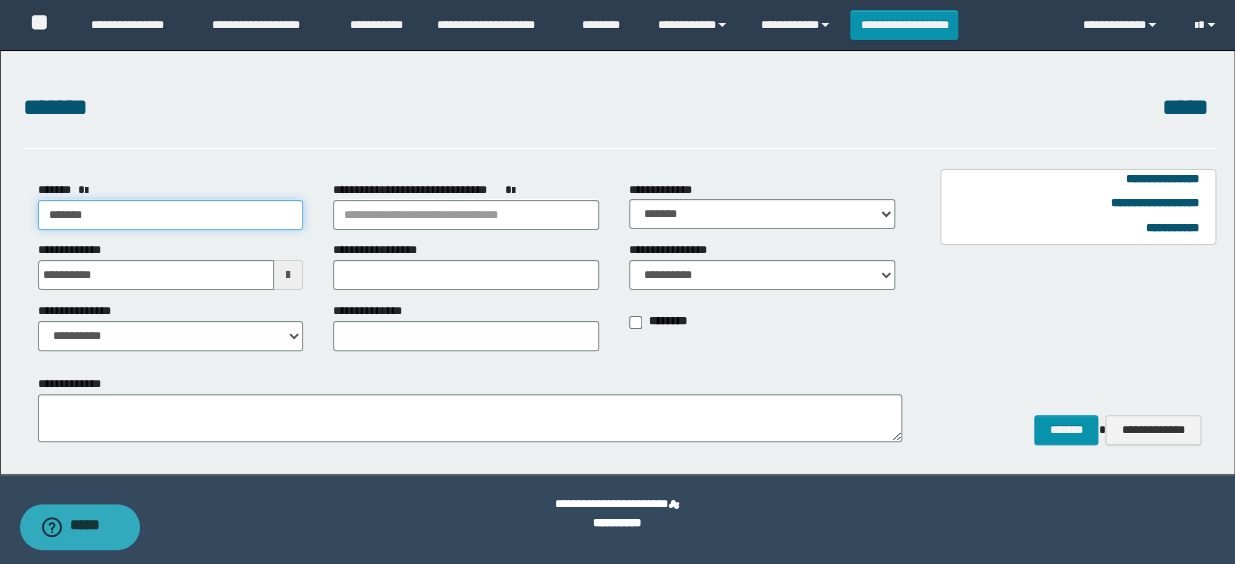 type on "*******" 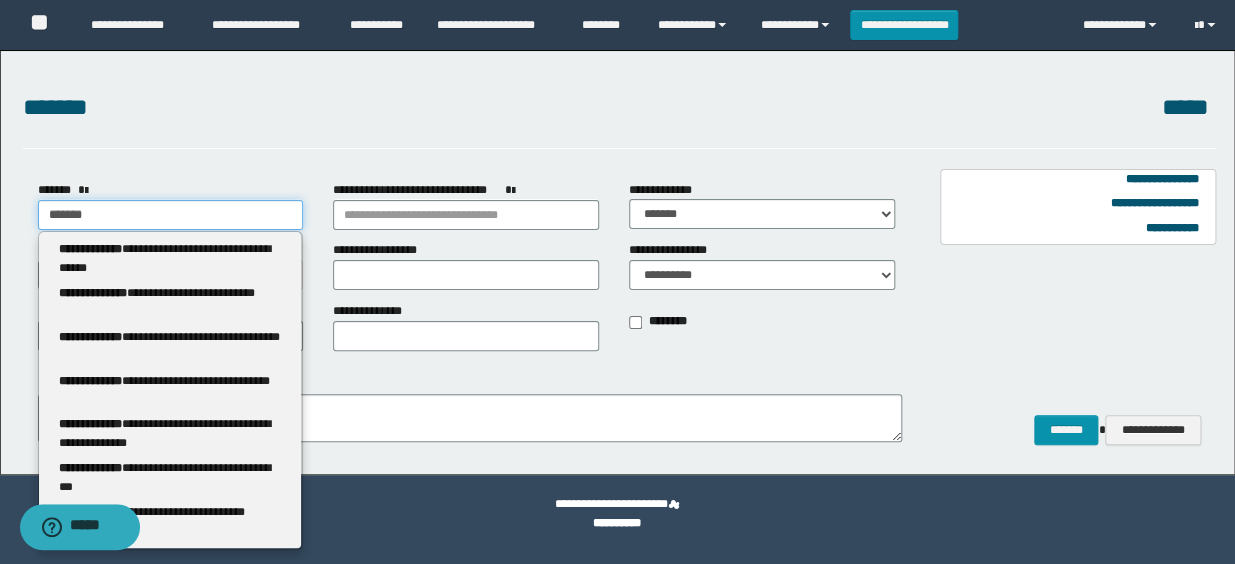 type 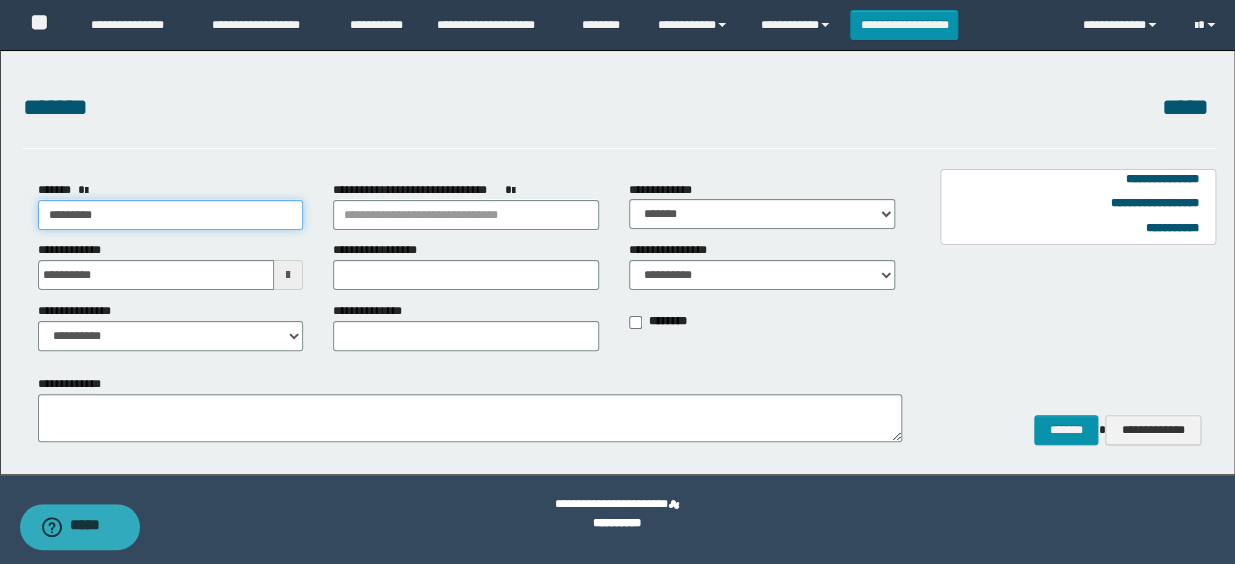 type on "**********" 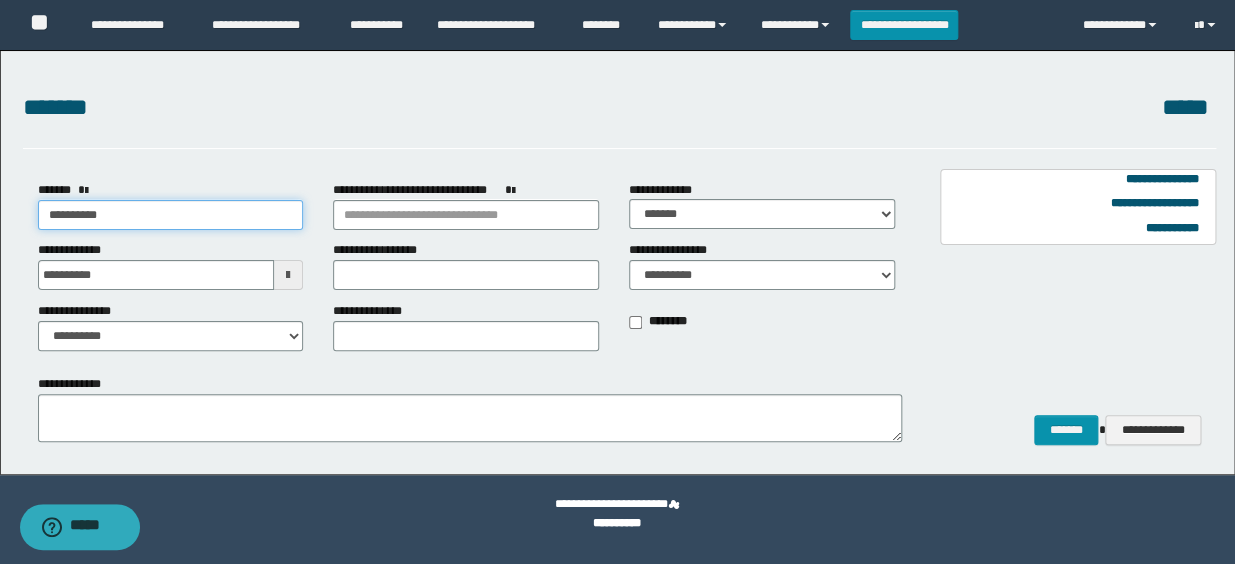 type on "**********" 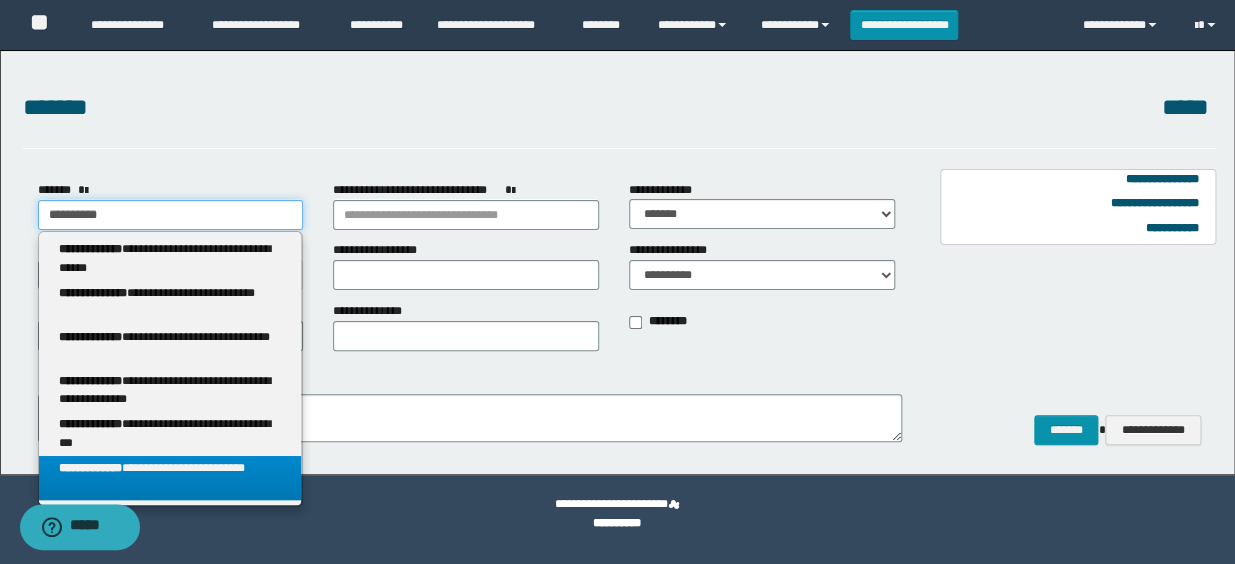 type on "**********" 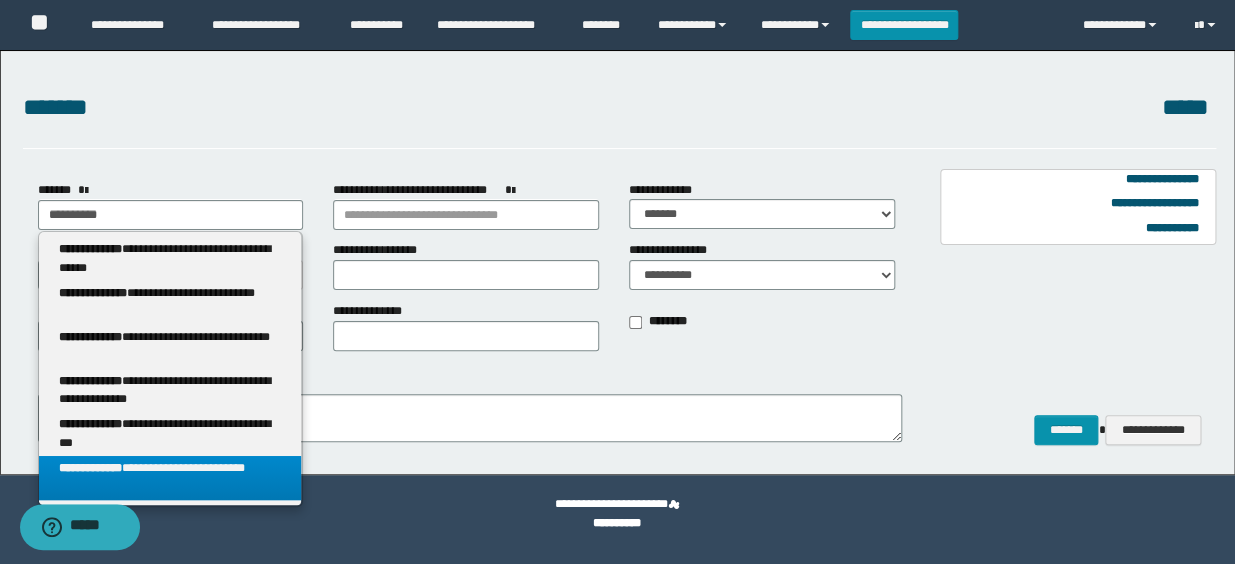 click on "**********" at bounding box center [170, 478] 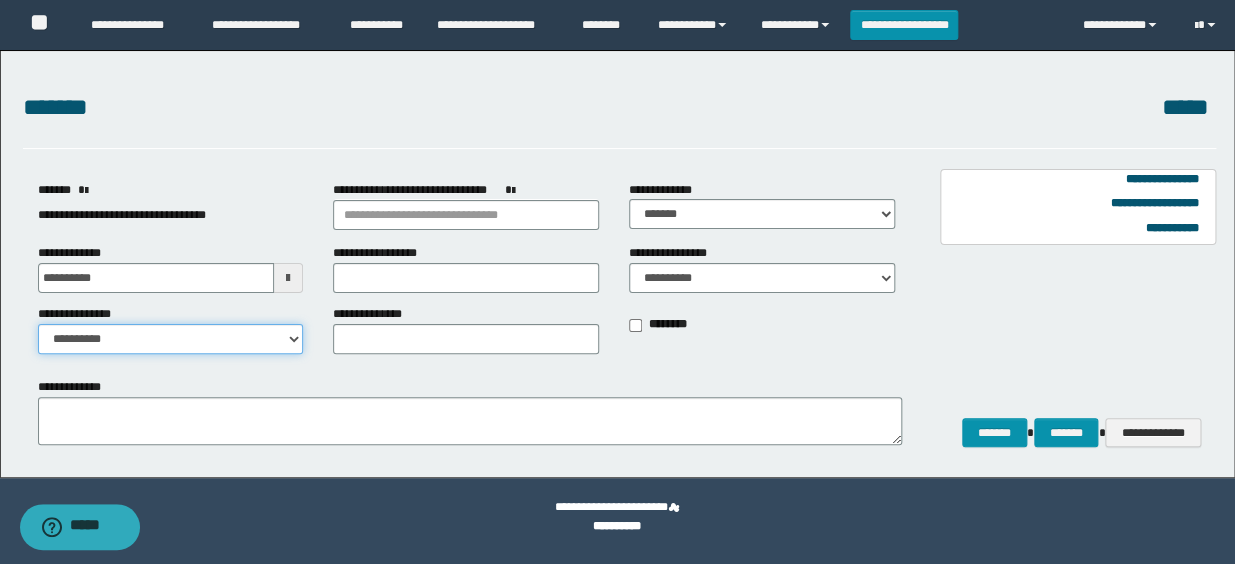 click on "**********" at bounding box center (171, 339) 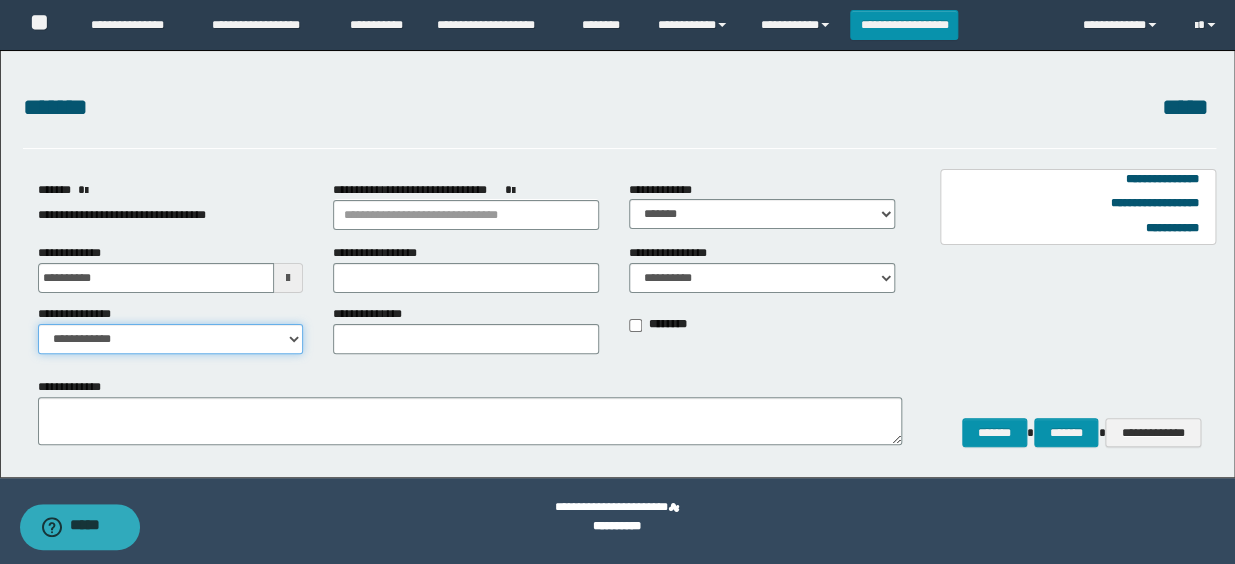 click on "**********" at bounding box center [171, 339] 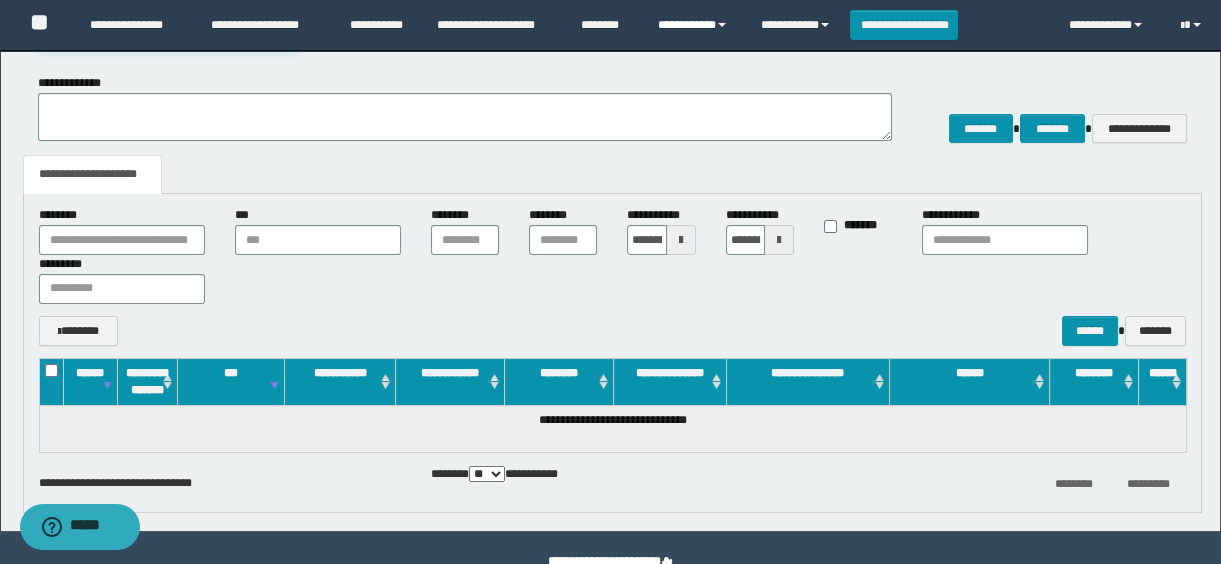 scroll, scrollTop: 31, scrollLeft: 0, axis: vertical 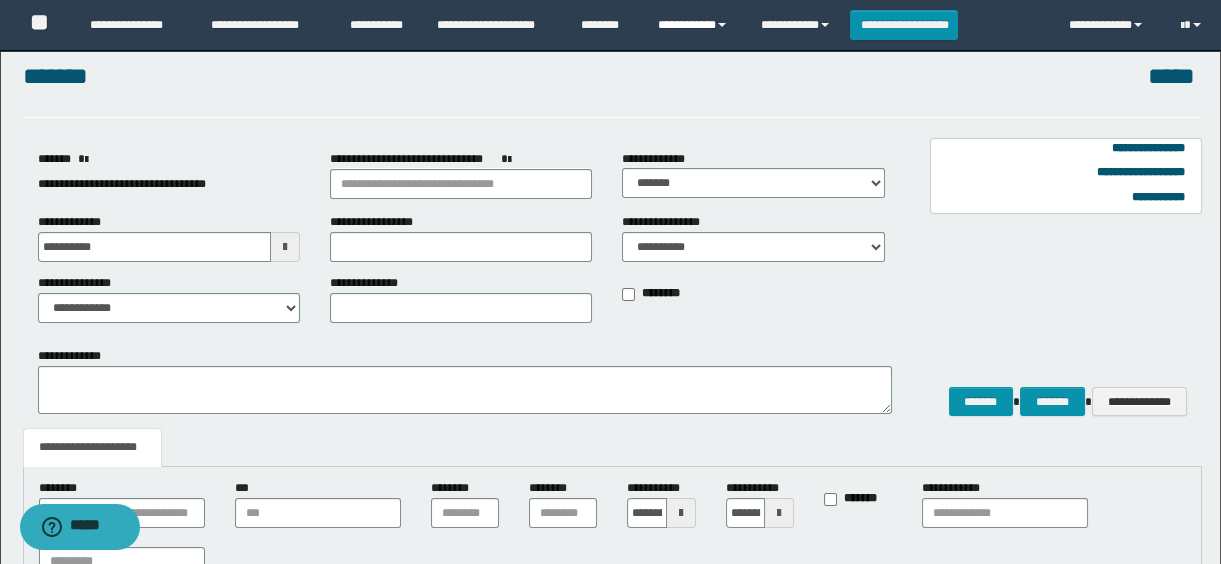 click on "**********" at bounding box center (694, 25) 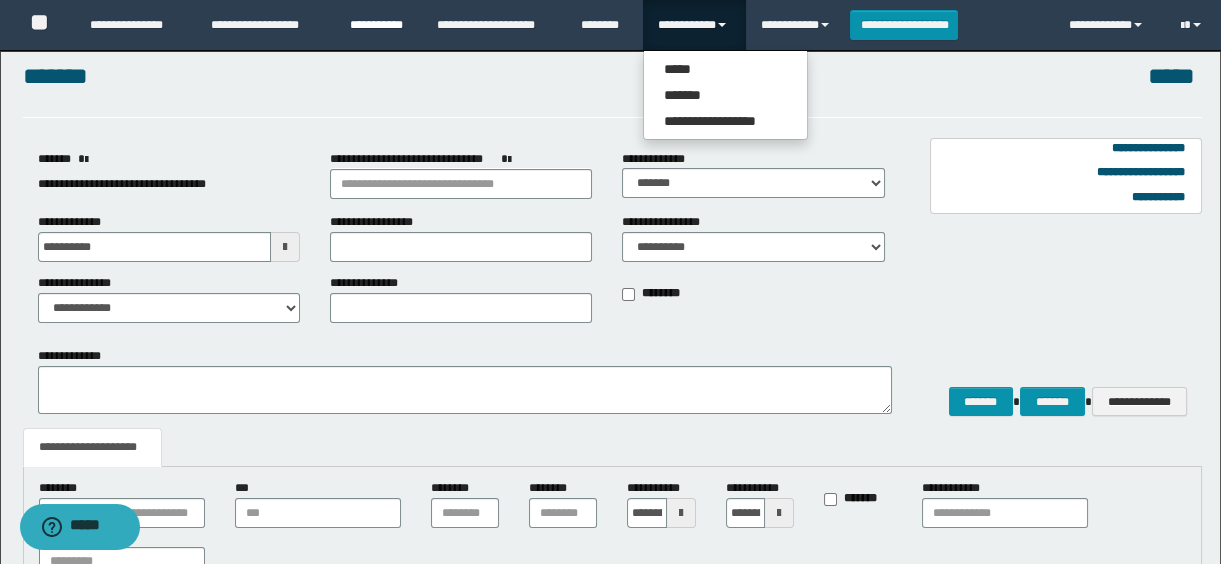 click on "**********" at bounding box center (378, 25) 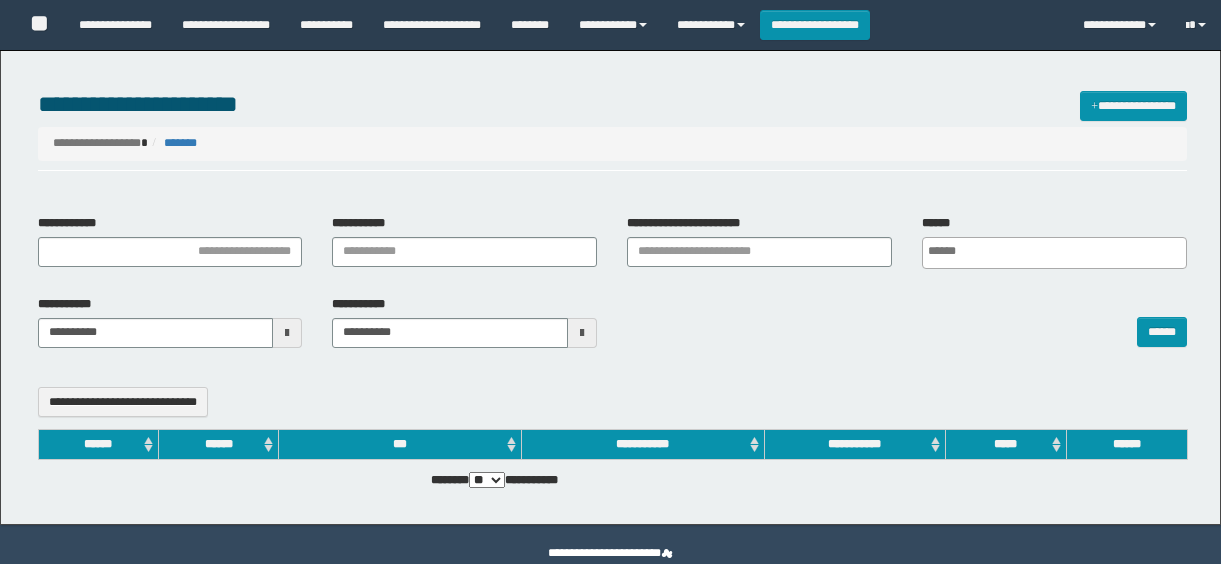 select 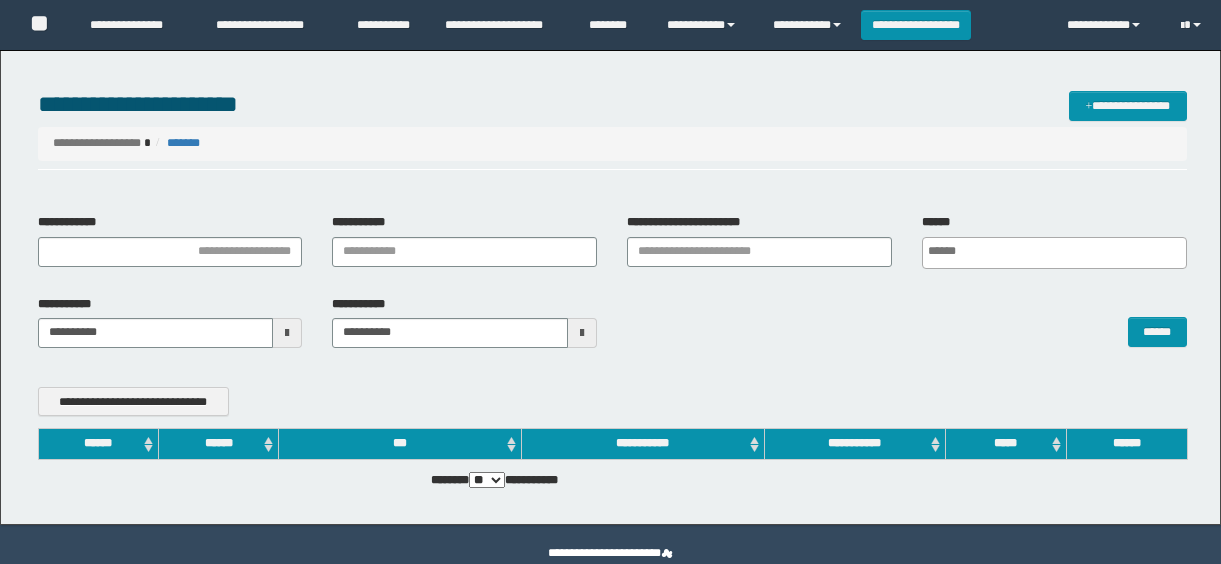 scroll, scrollTop: 0, scrollLeft: 0, axis: both 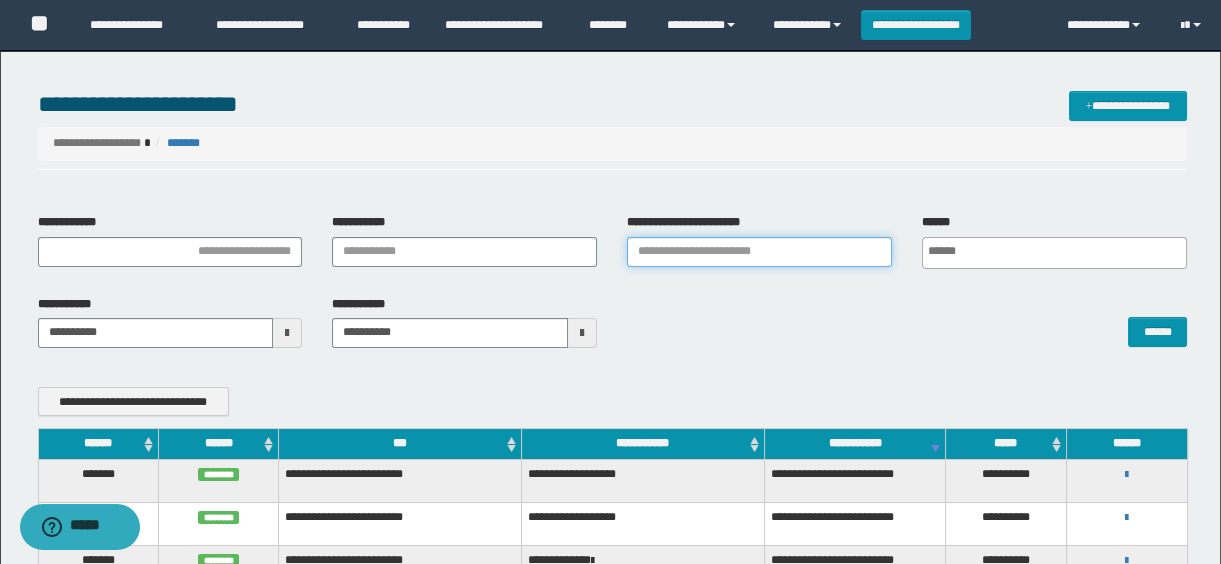 click on "**********" at bounding box center (759, 252) 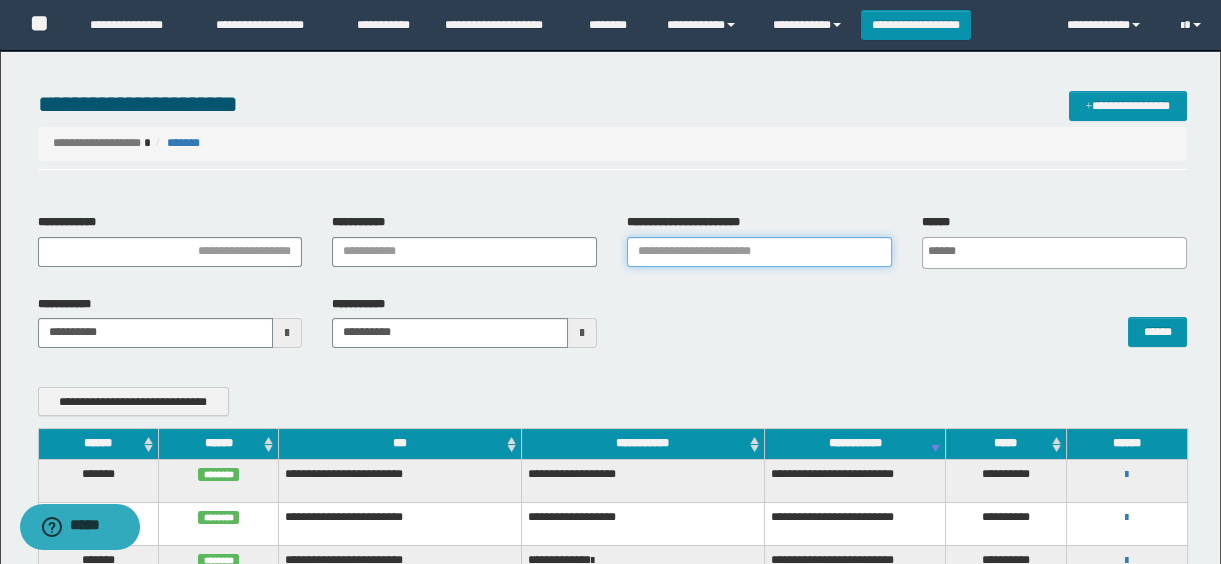paste on "**********" 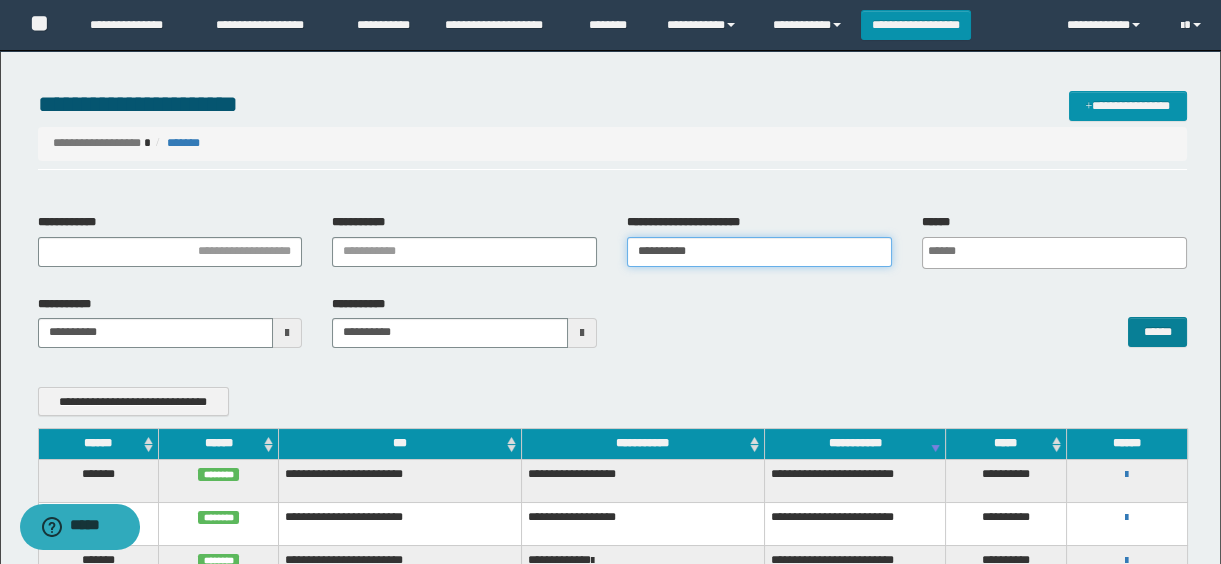 type on "**********" 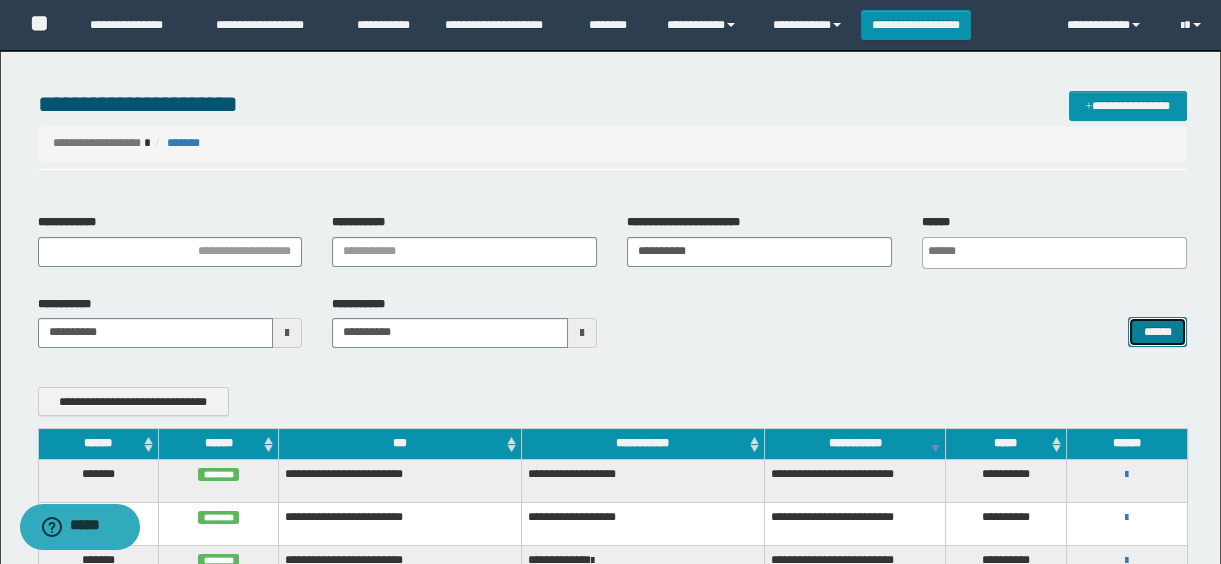 click on "******" at bounding box center [1157, 332] 